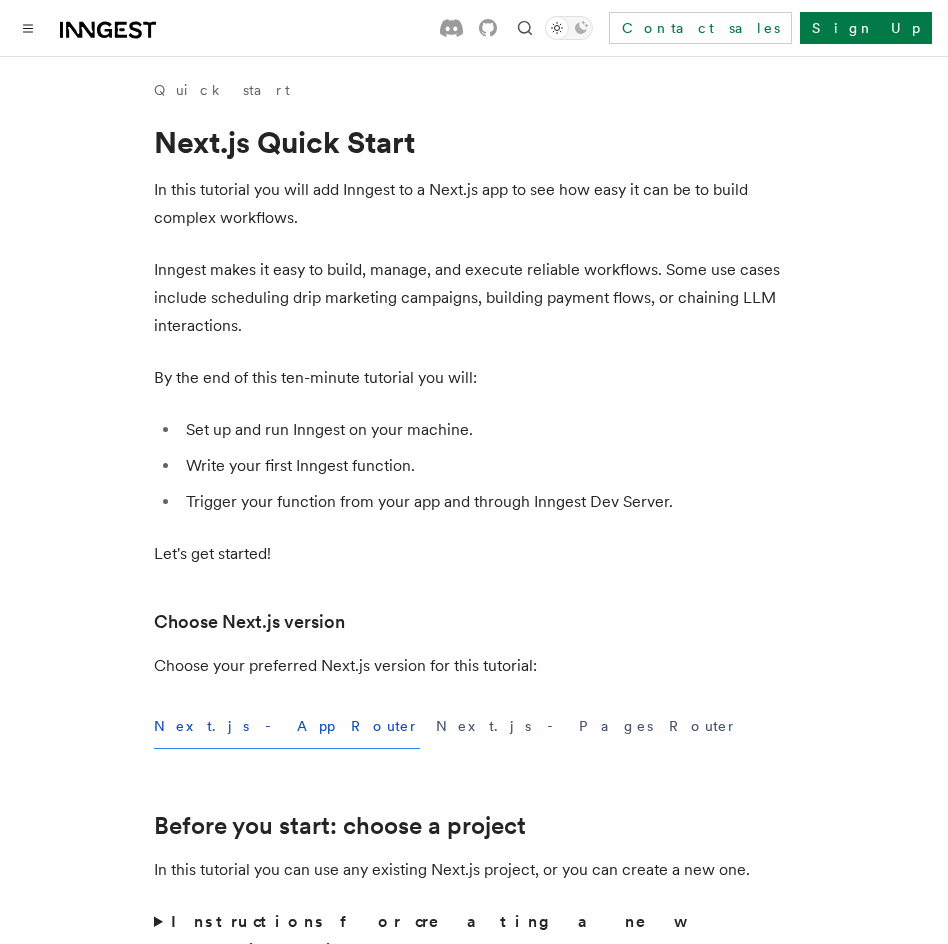 scroll, scrollTop: 1500, scrollLeft: 0, axis: vertical 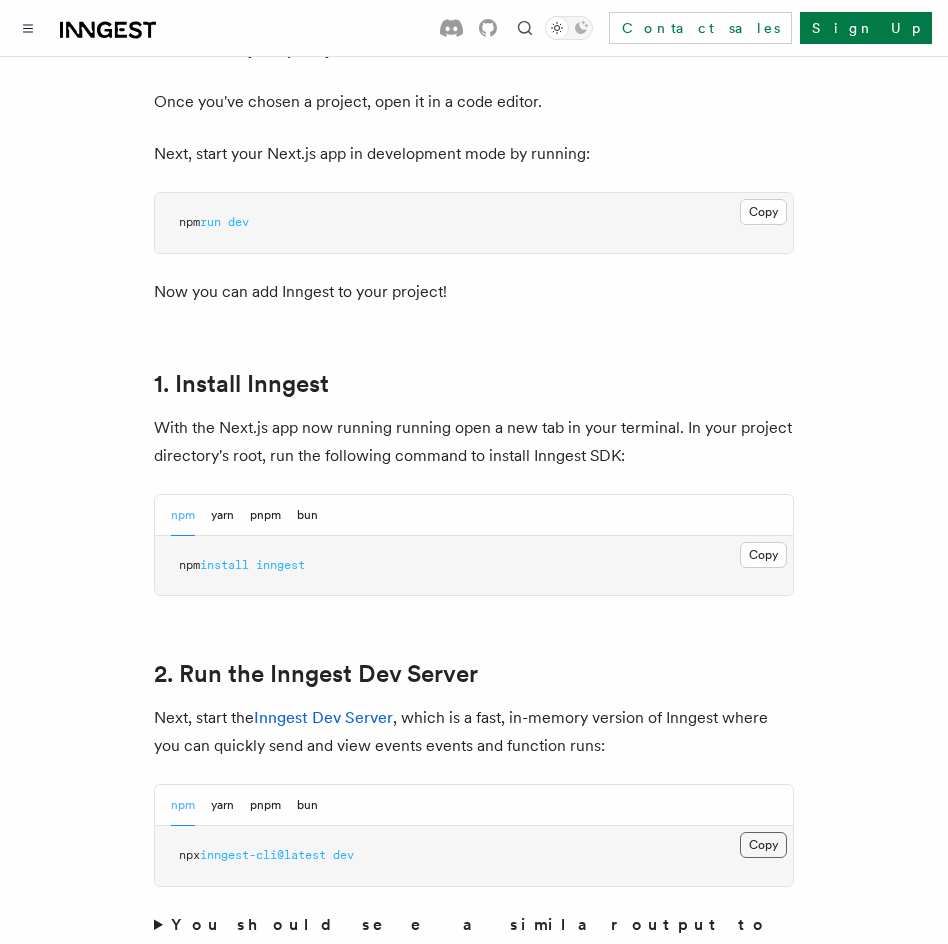 click on "Copy Copied" at bounding box center (763, 845) 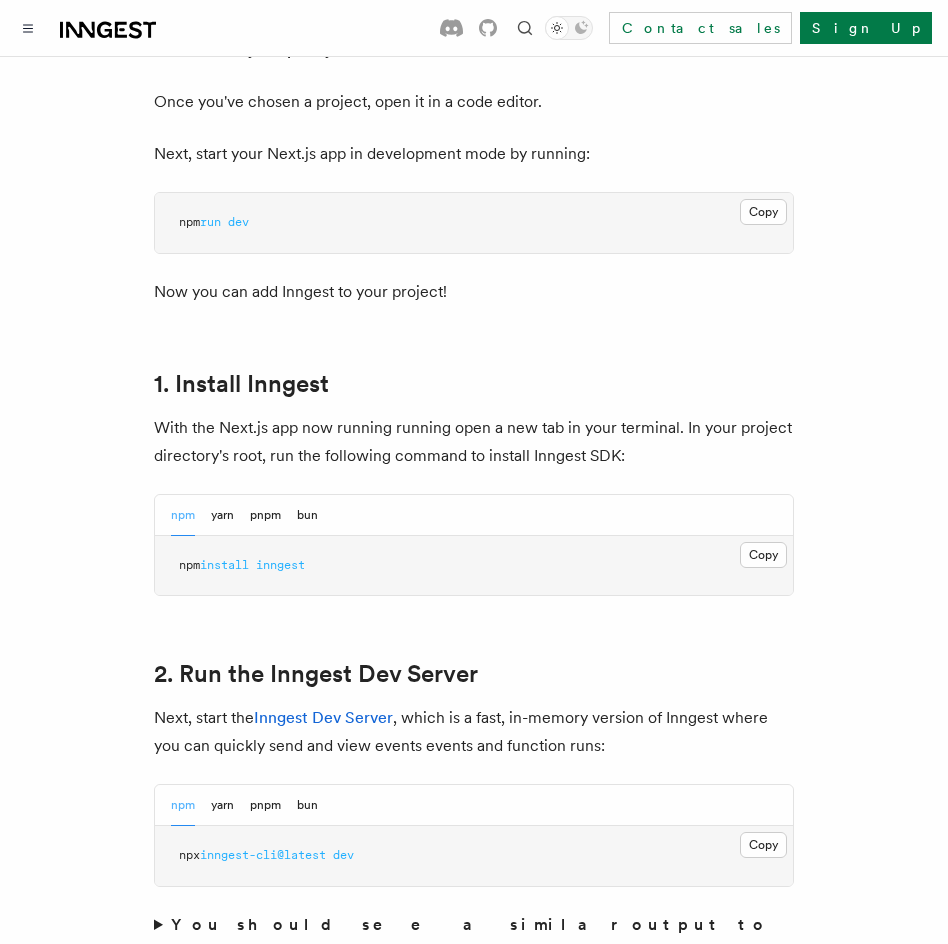 click on "Quick start Next.js Quick Start
In this tutorial you will add Inngest to a Next.js app to see how easy it can be to build complex workflows.
Inngest makes it easy to build, manage, and execute reliable workflows. Some use cases include scheduling drip marketing campaigns, building payment flows, or chaining LLM interactions.
By the end of this ten-minute tutorial you will:
Set up and run Inngest on your machine.
Write your first Inngest function.
Trigger your function from your app and through Inngest Dev Server.
Let's get started!
Choose Next.js version
Choose your preferred Next.js version for this tutorial:
Next.js - App Router Next.js - Pages Router Before you start: choose a project In this tutorial you can use any existing Next.js project, or you can create a new one. Instructions for creating a new Next.js project  Run the following command in your terminal to create a new Next.js project: Copy Copied npx  create-next-app@latest   --ts   --eslint   --tailwind   --src-dir   --app" at bounding box center [474, 5442] 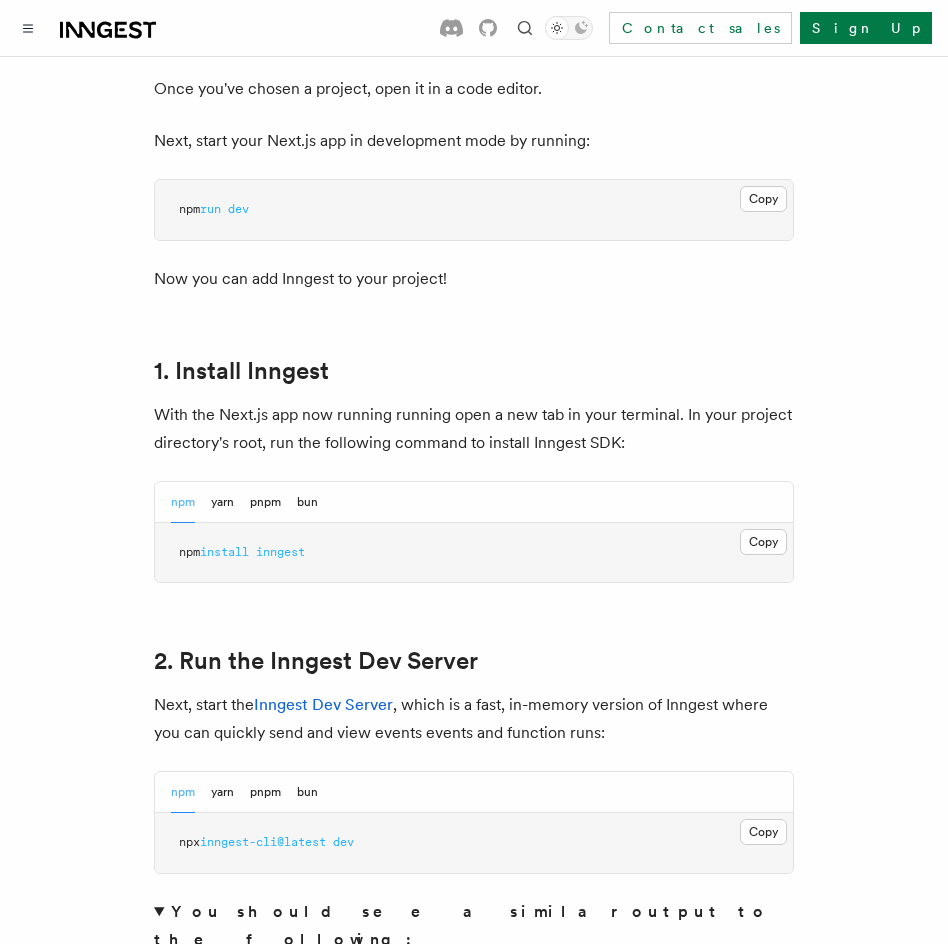 scroll, scrollTop: 1300, scrollLeft: 0, axis: vertical 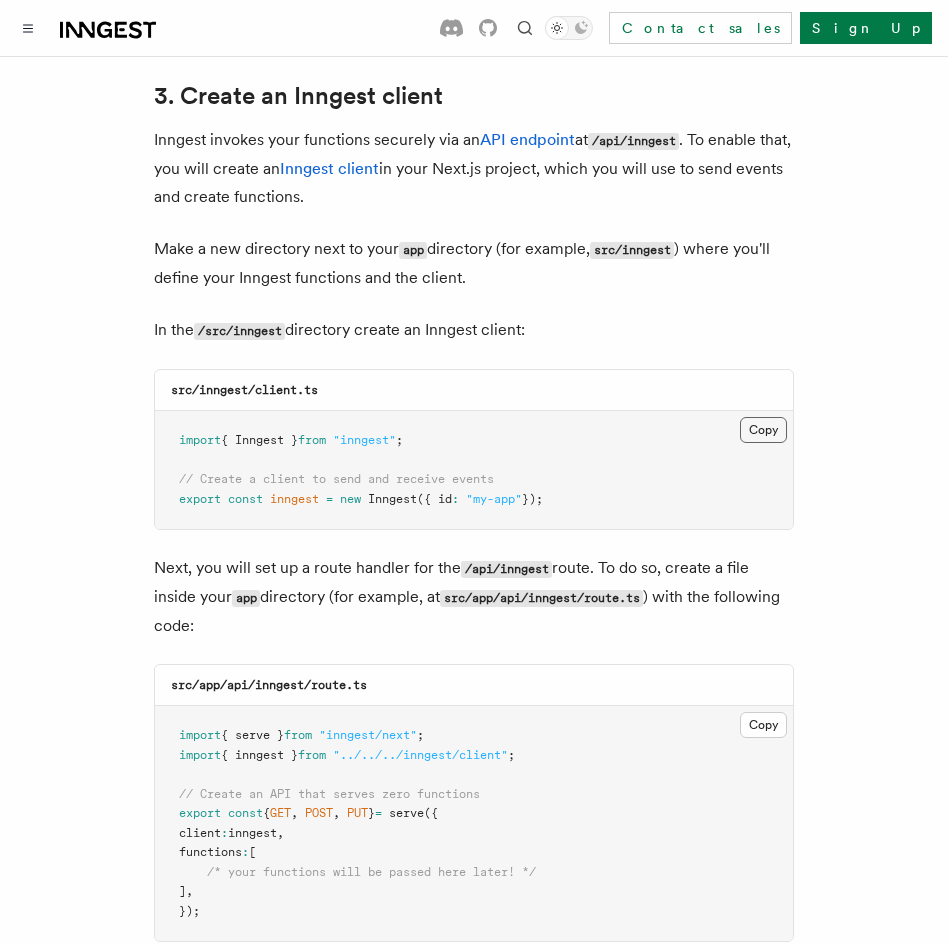 click on "Copy Copied" at bounding box center (763, 430) 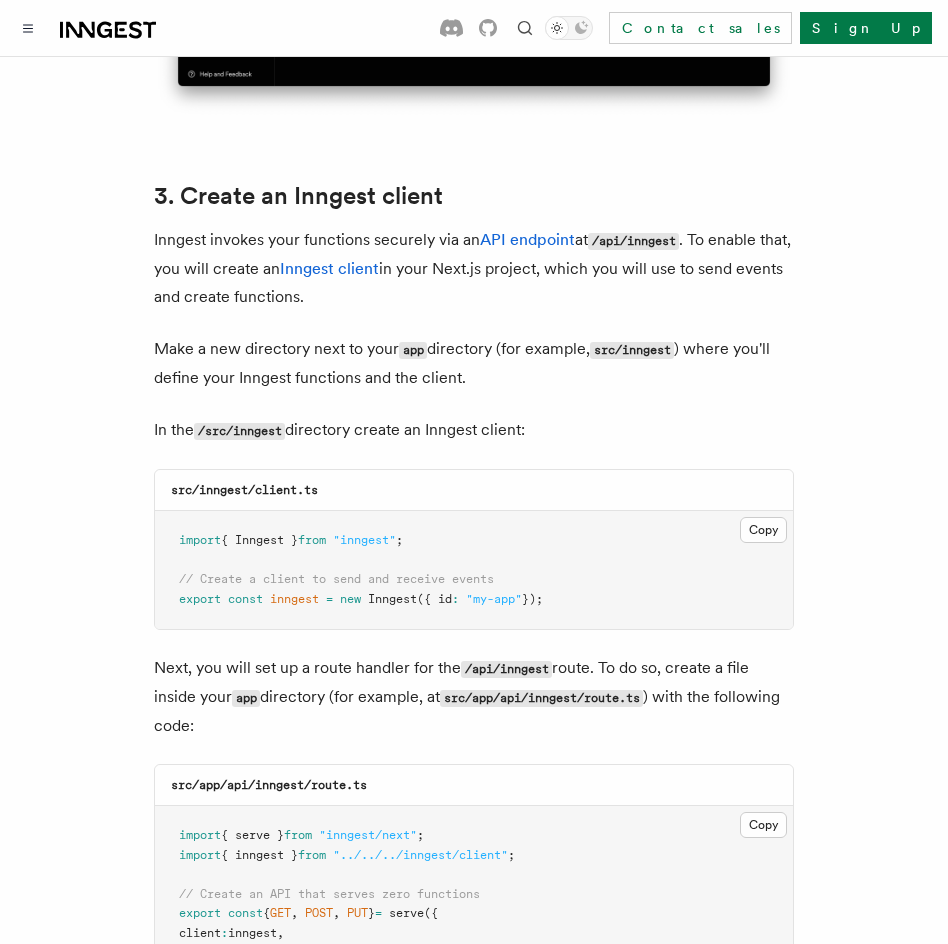 scroll, scrollTop: 2800, scrollLeft: 0, axis: vertical 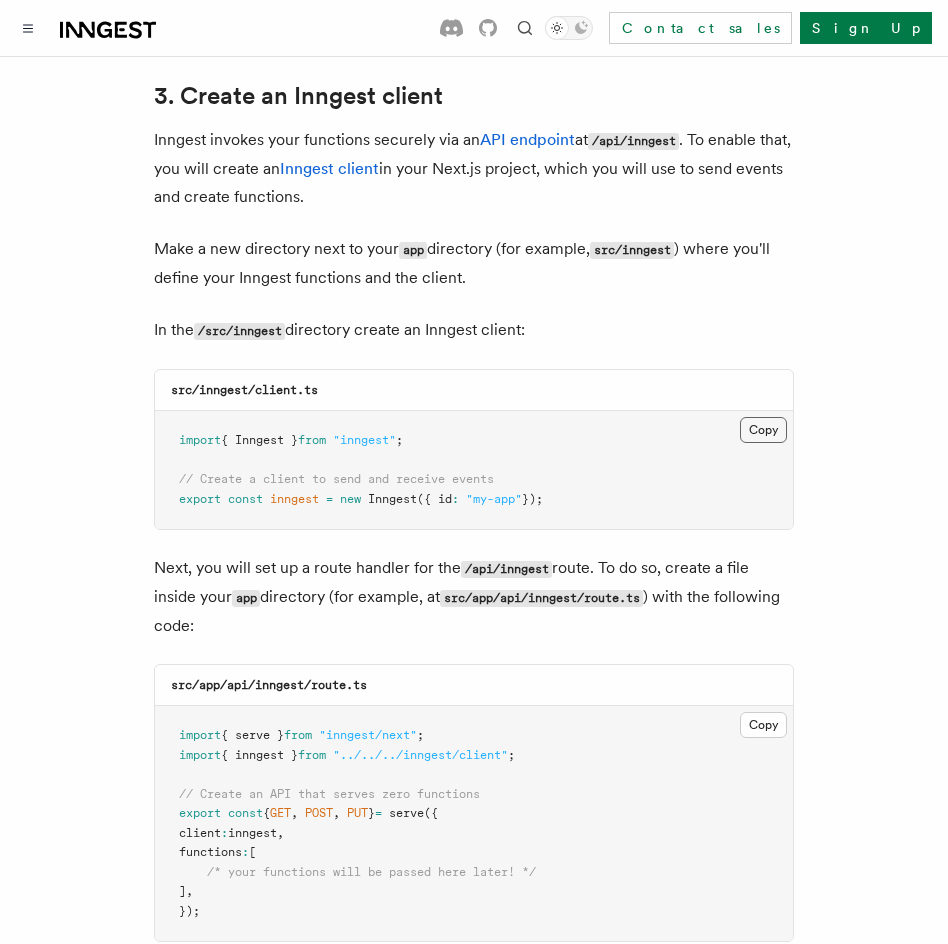 click on "Copy Copied" at bounding box center (763, 430) 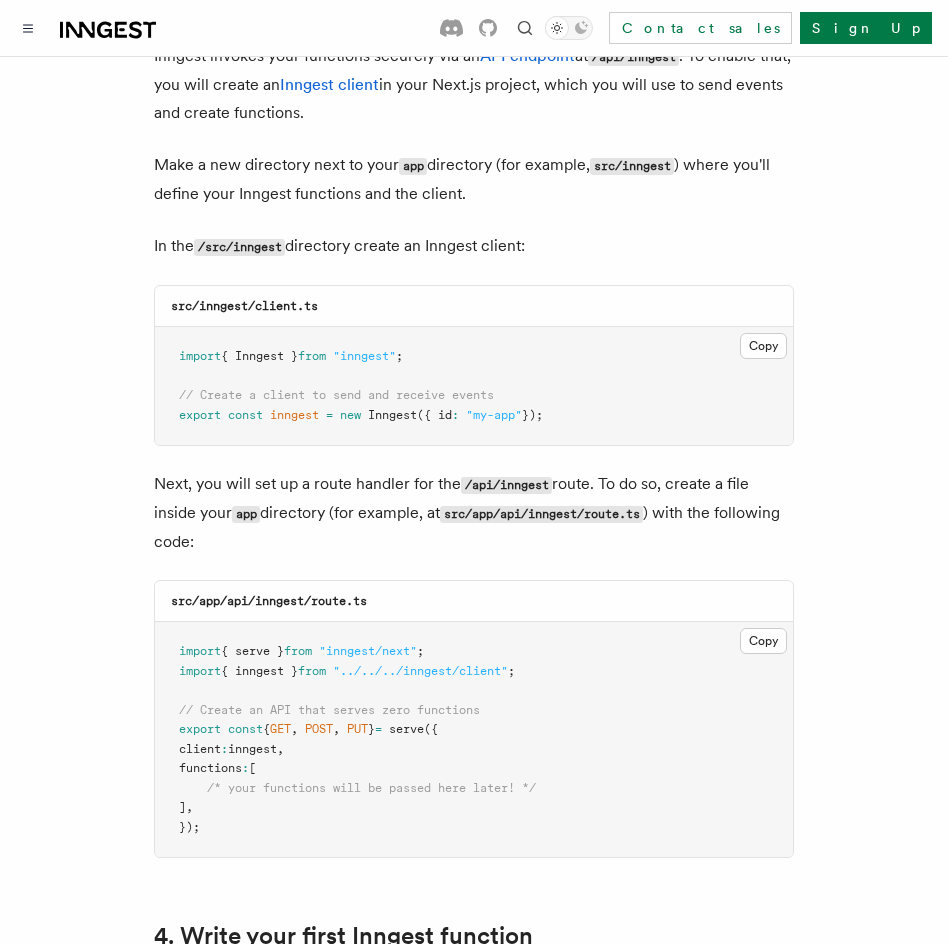scroll, scrollTop: 3000, scrollLeft: 0, axis: vertical 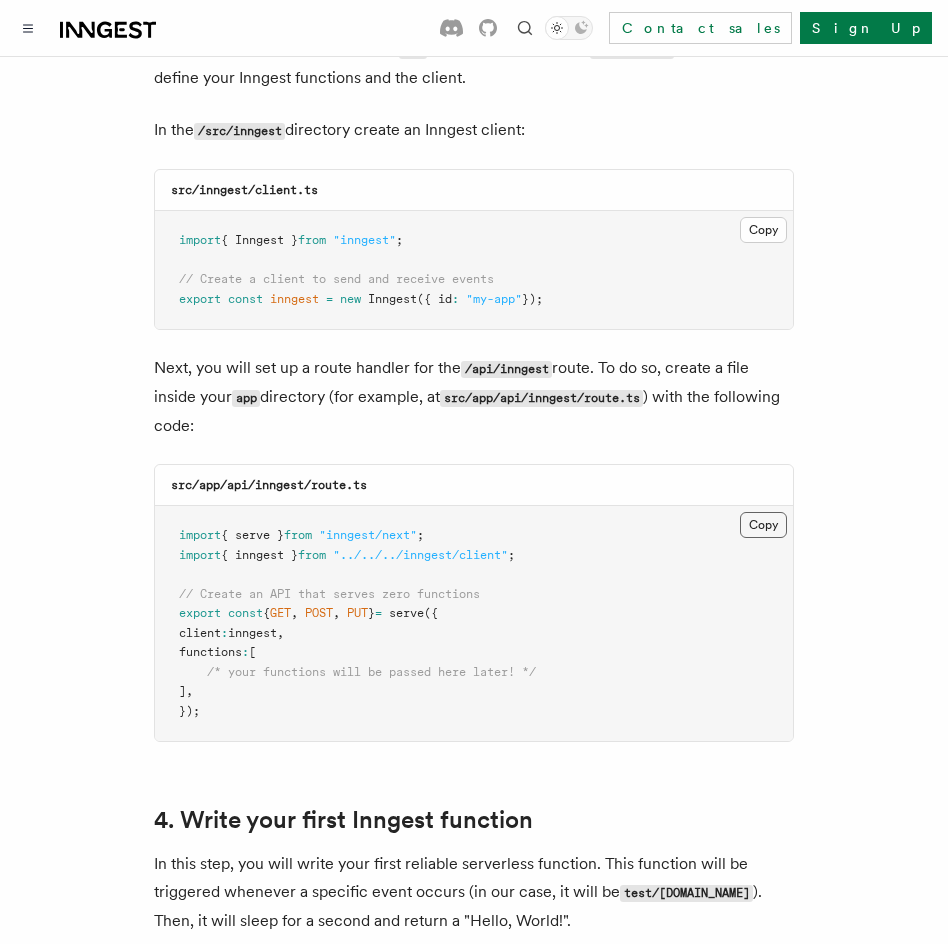 click on "Copy Copied" at bounding box center (763, 525) 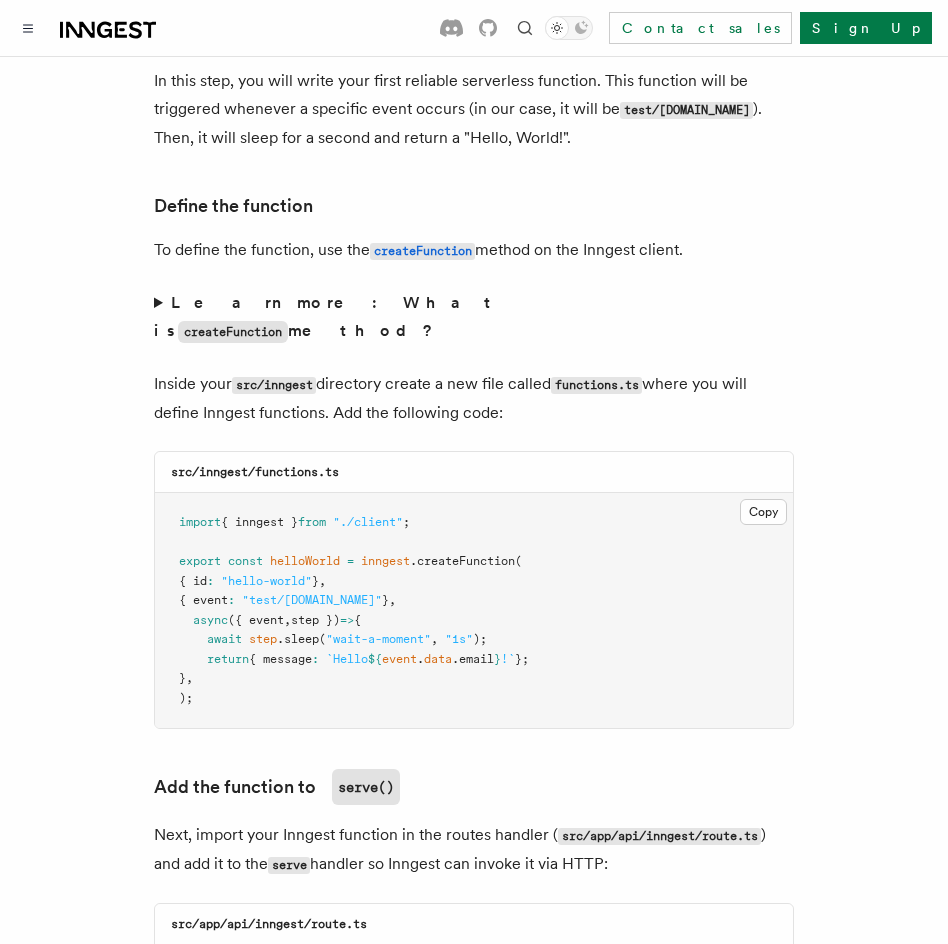 scroll, scrollTop: 3800, scrollLeft: 0, axis: vertical 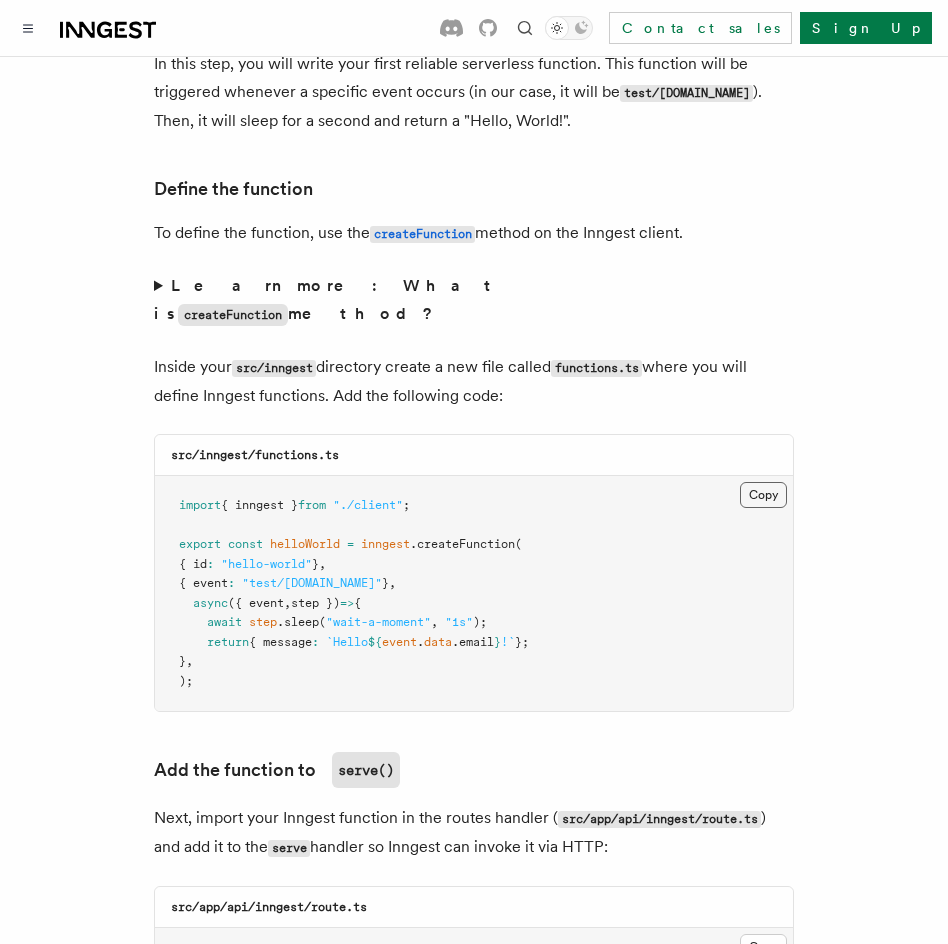 click on "Copy Copied" at bounding box center (763, 495) 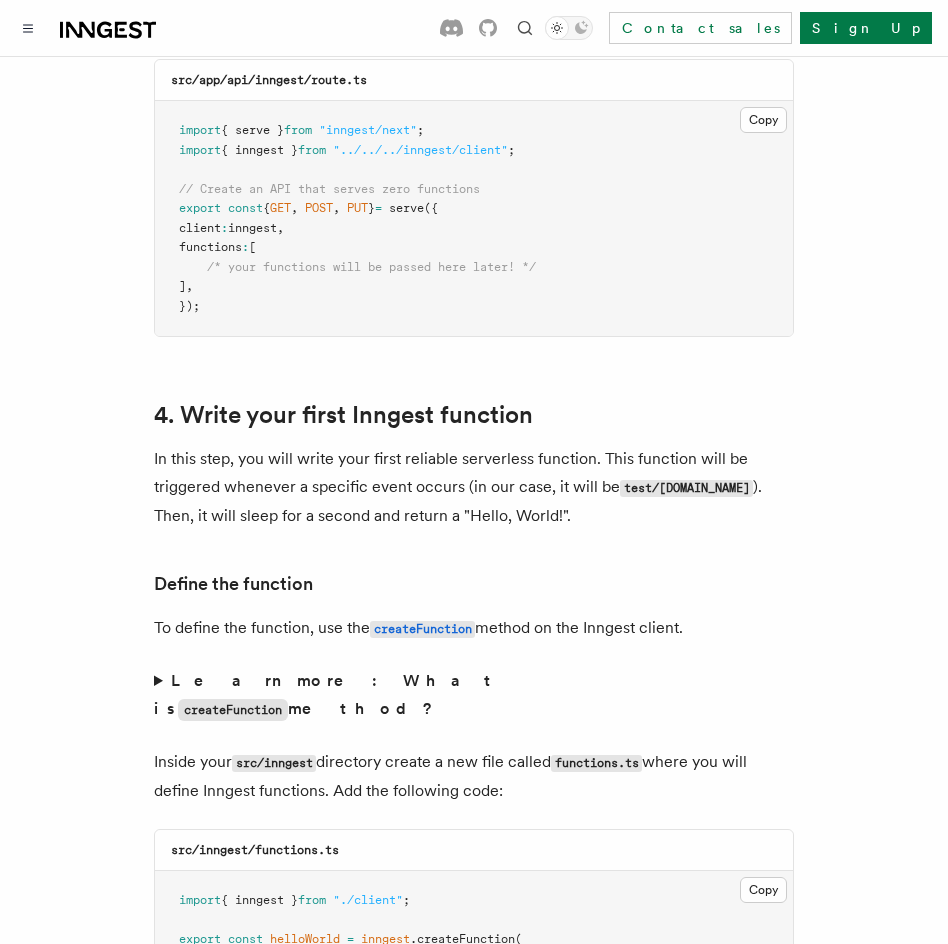 scroll, scrollTop: 3400, scrollLeft: 0, axis: vertical 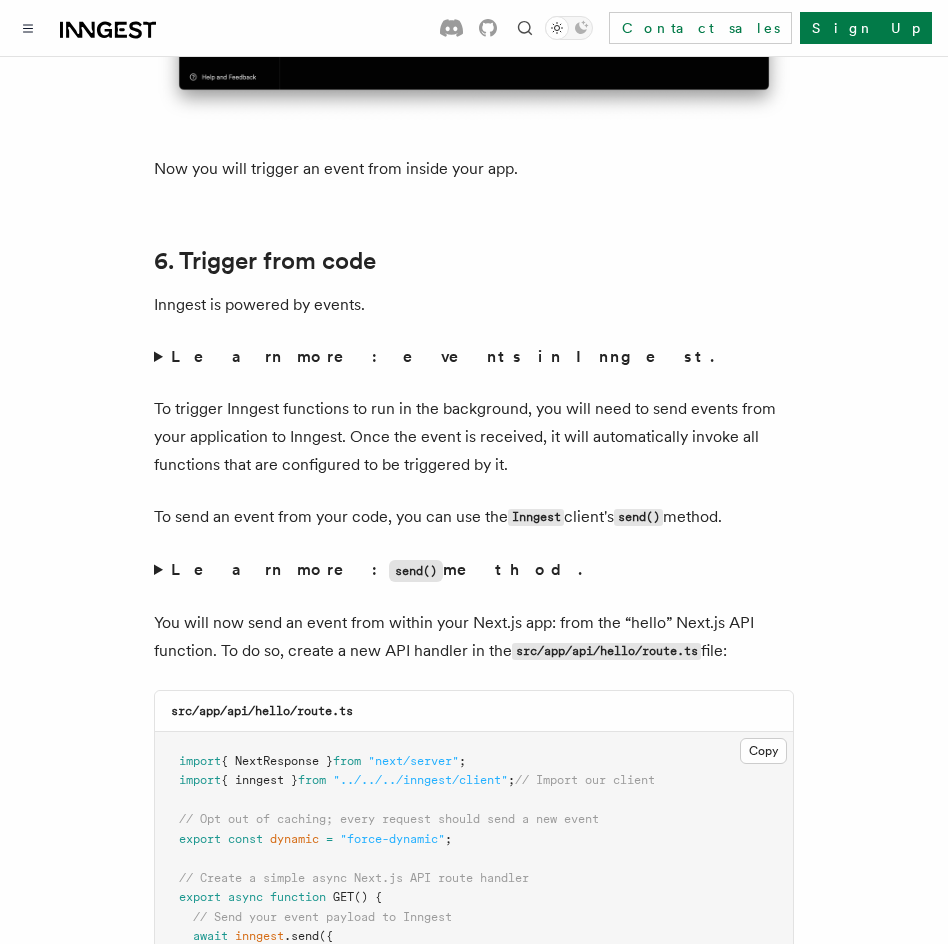 click on "Learn more: events in Inngest." at bounding box center (474, 357) 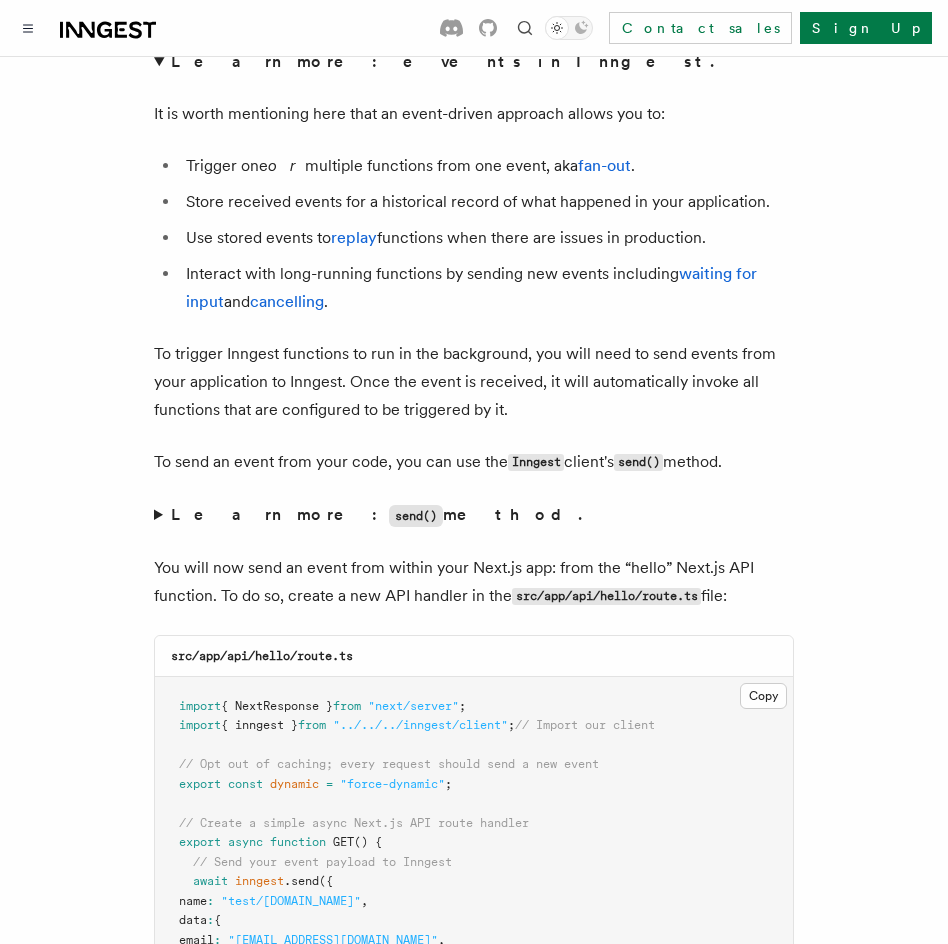 scroll, scrollTop: 10000, scrollLeft: 0, axis: vertical 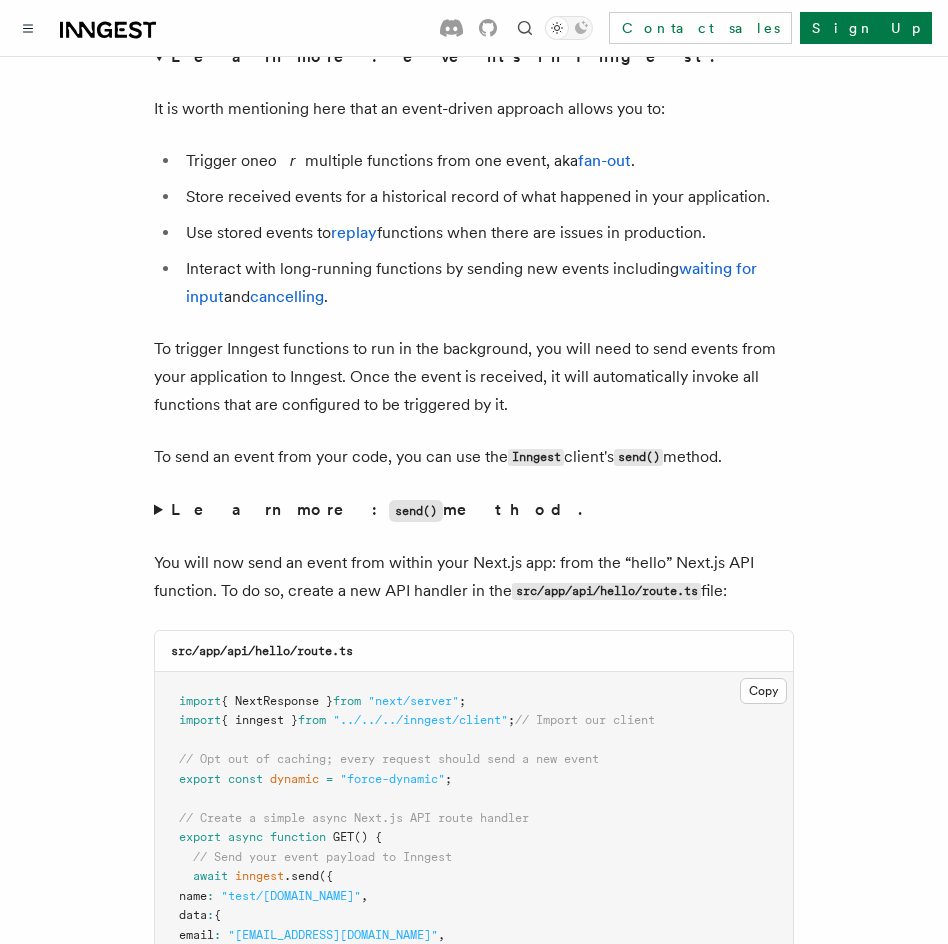 click on "Learn more:  send()  method." at bounding box center (474, 510) 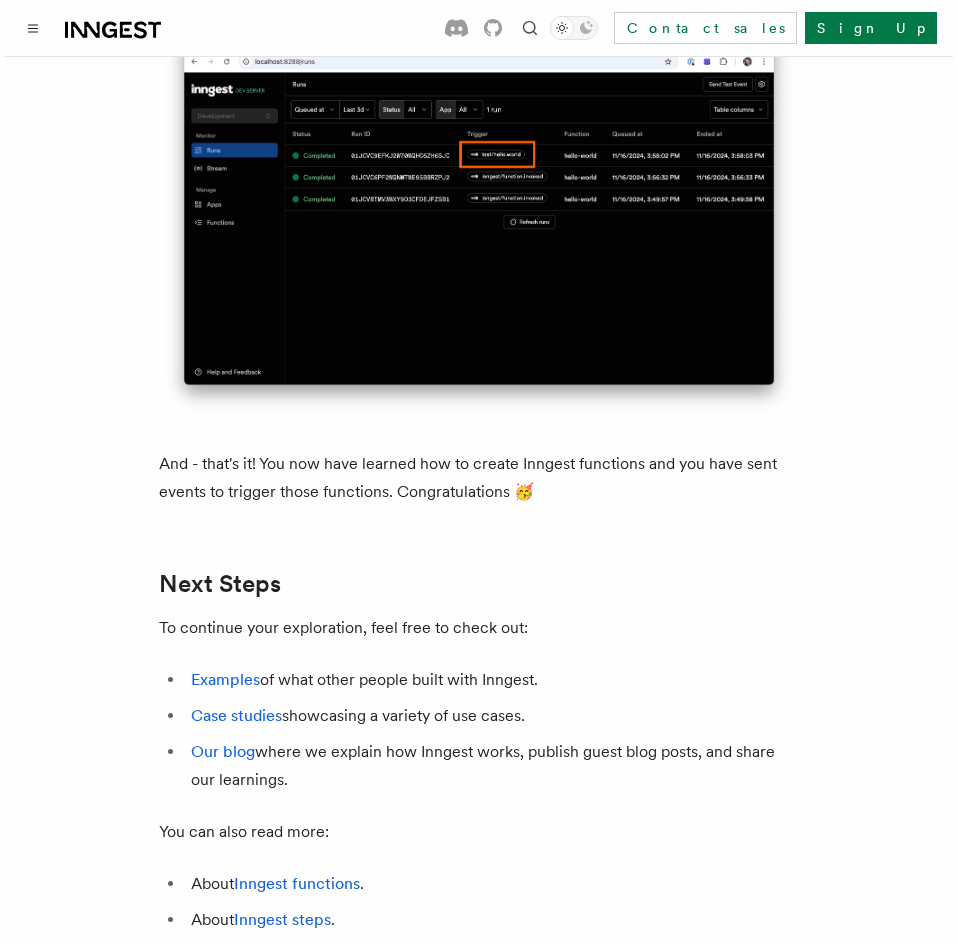 scroll, scrollTop: 12400, scrollLeft: 0, axis: vertical 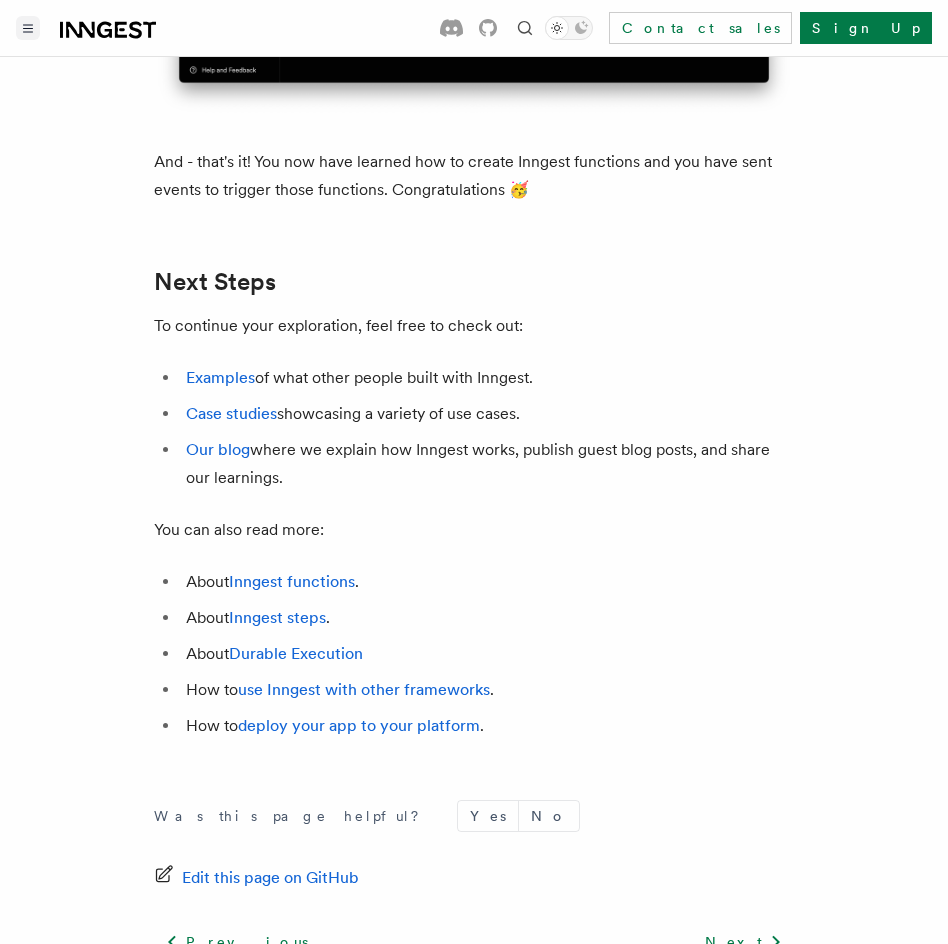 click at bounding box center [28, 28] 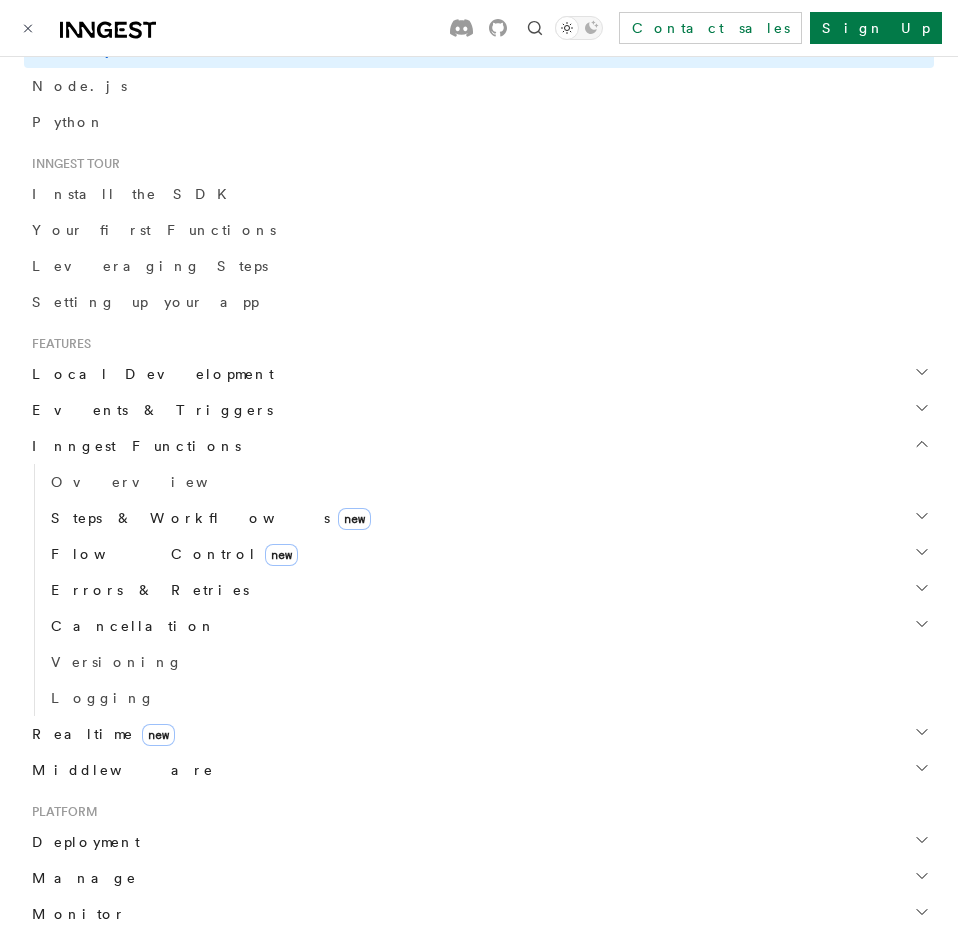 scroll, scrollTop: 400, scrollLeft: 0, axis: vertical 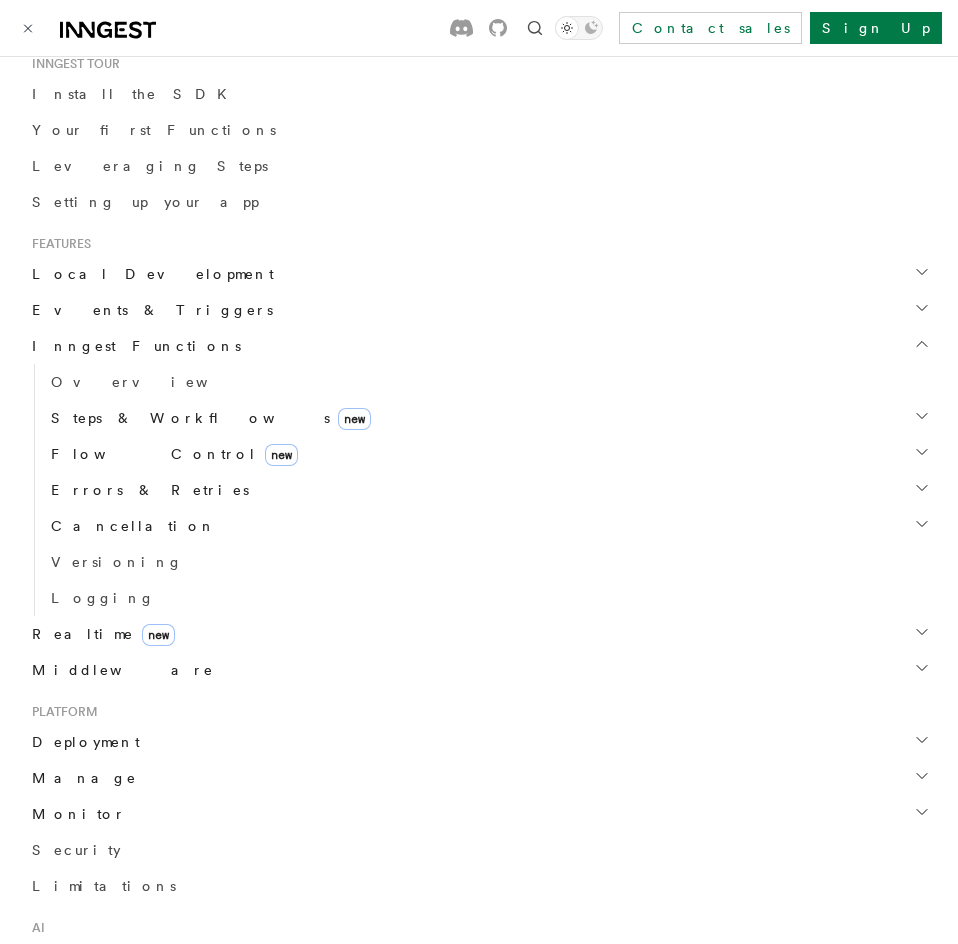 click on "Realtime new" at bounding box center [479, 634] 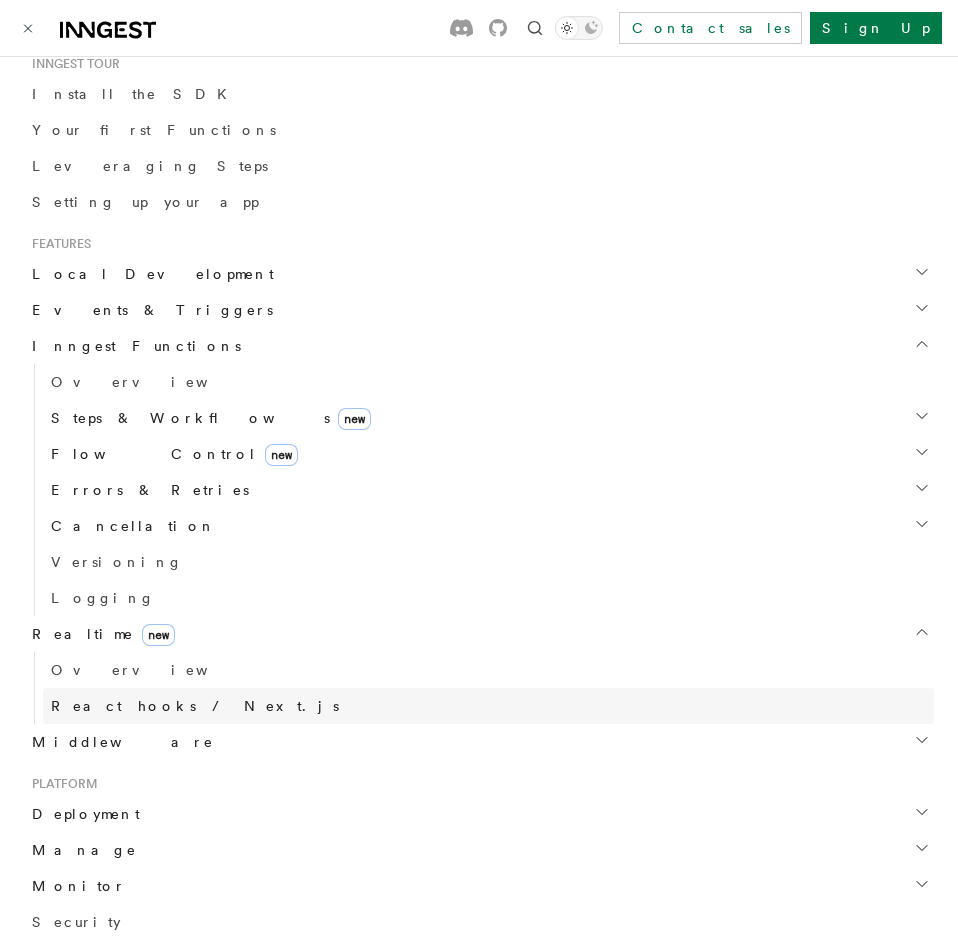 click on "React hooks / Next.js" at bounding box center (195, 706) 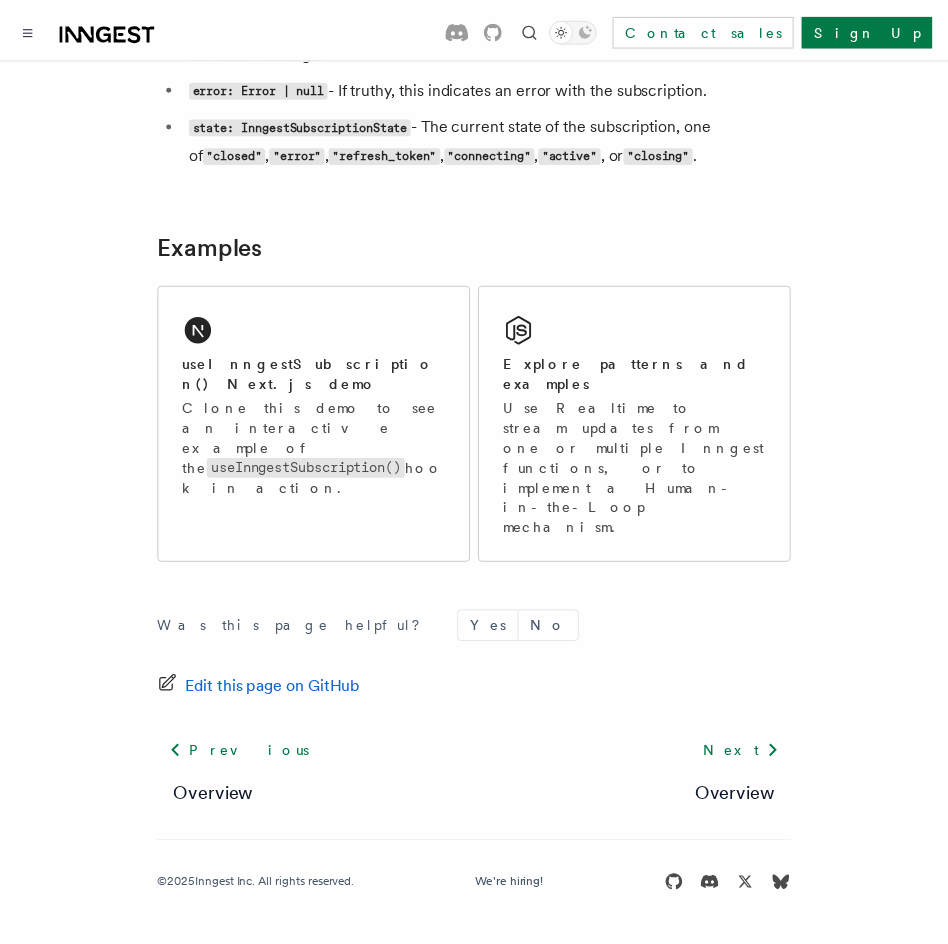 scroll, scrollTop: 0, scrollLeft: 0, axis: both 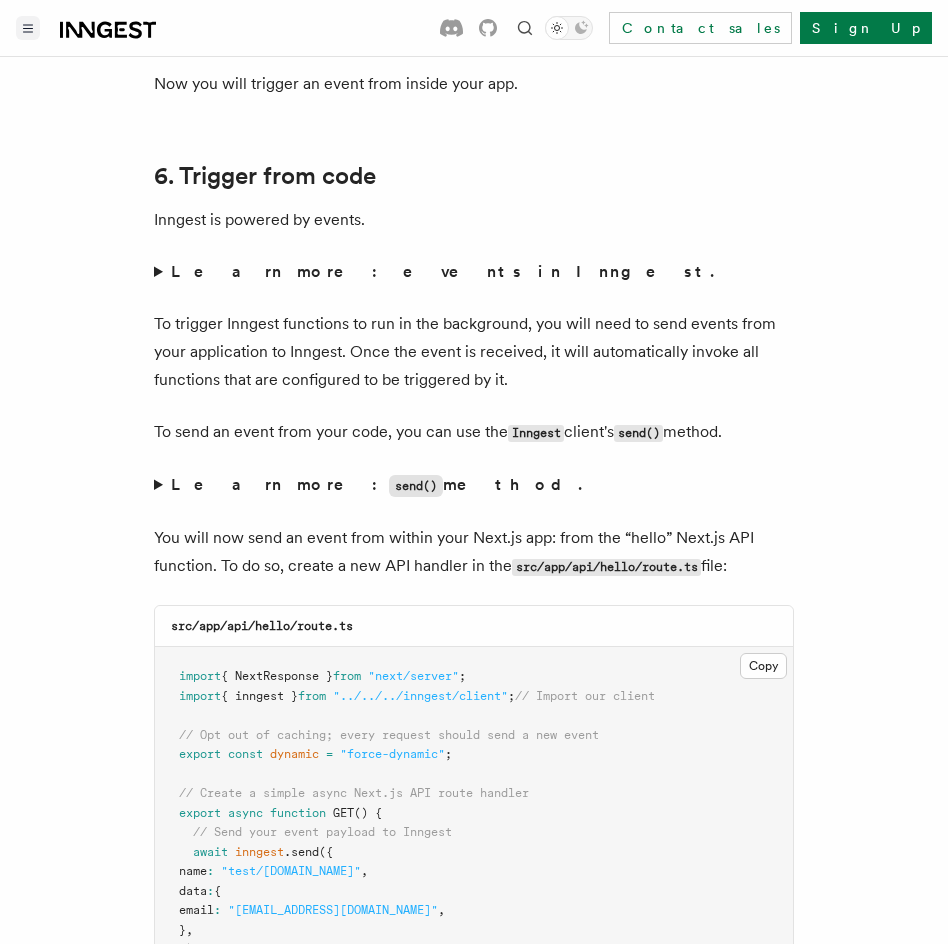 click at bounding box center [28, 28] 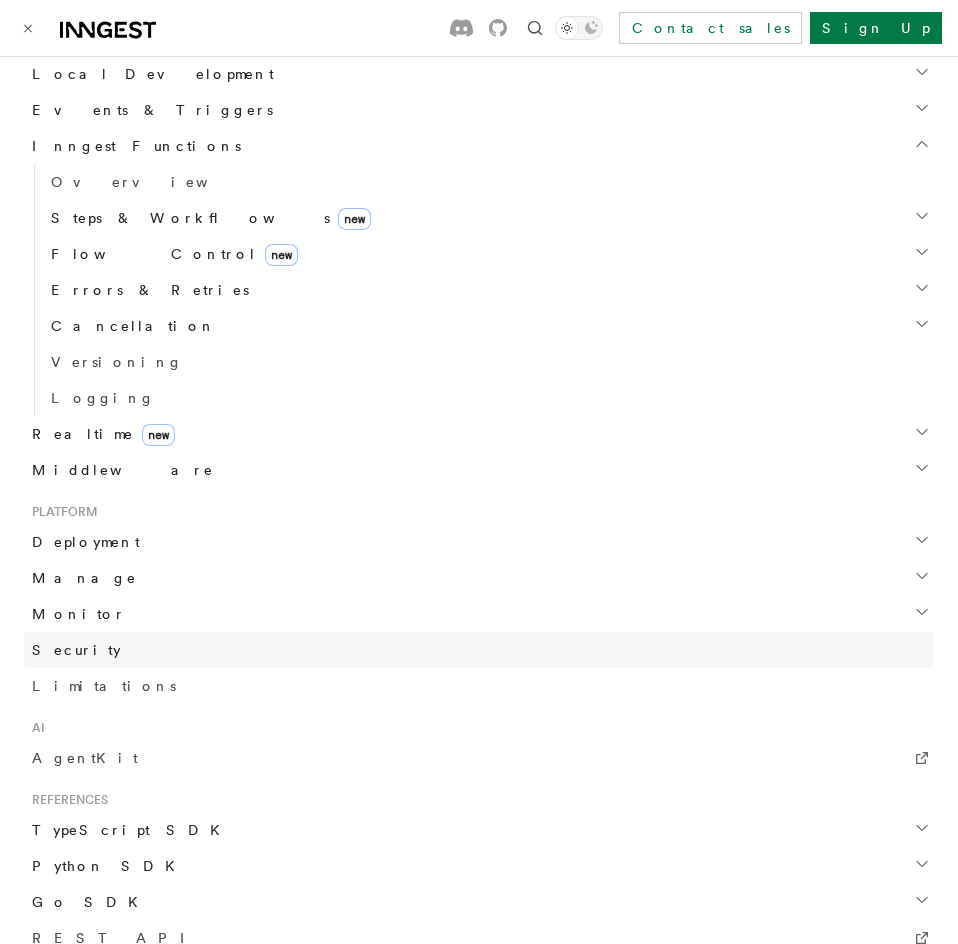 scroll, scrollTop: 800, scrollLeft: 0, axis: vertical 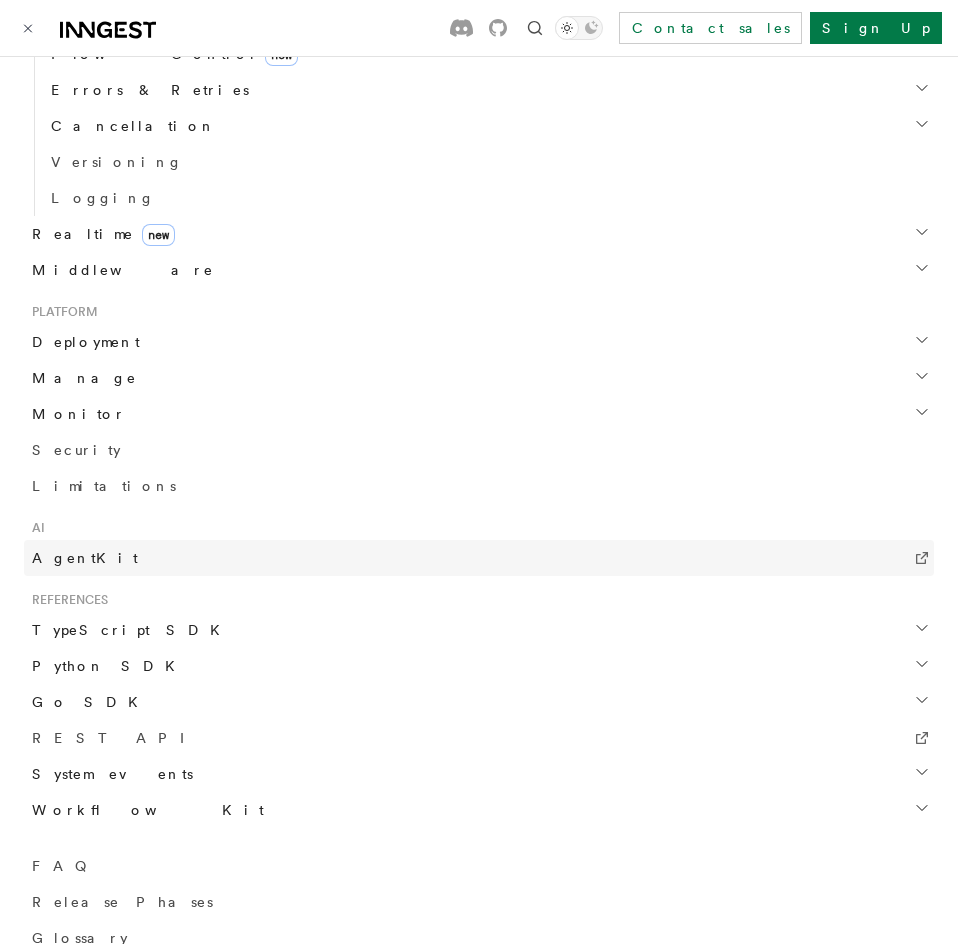 click on "AgentKit" at bounding box center [85, 558] 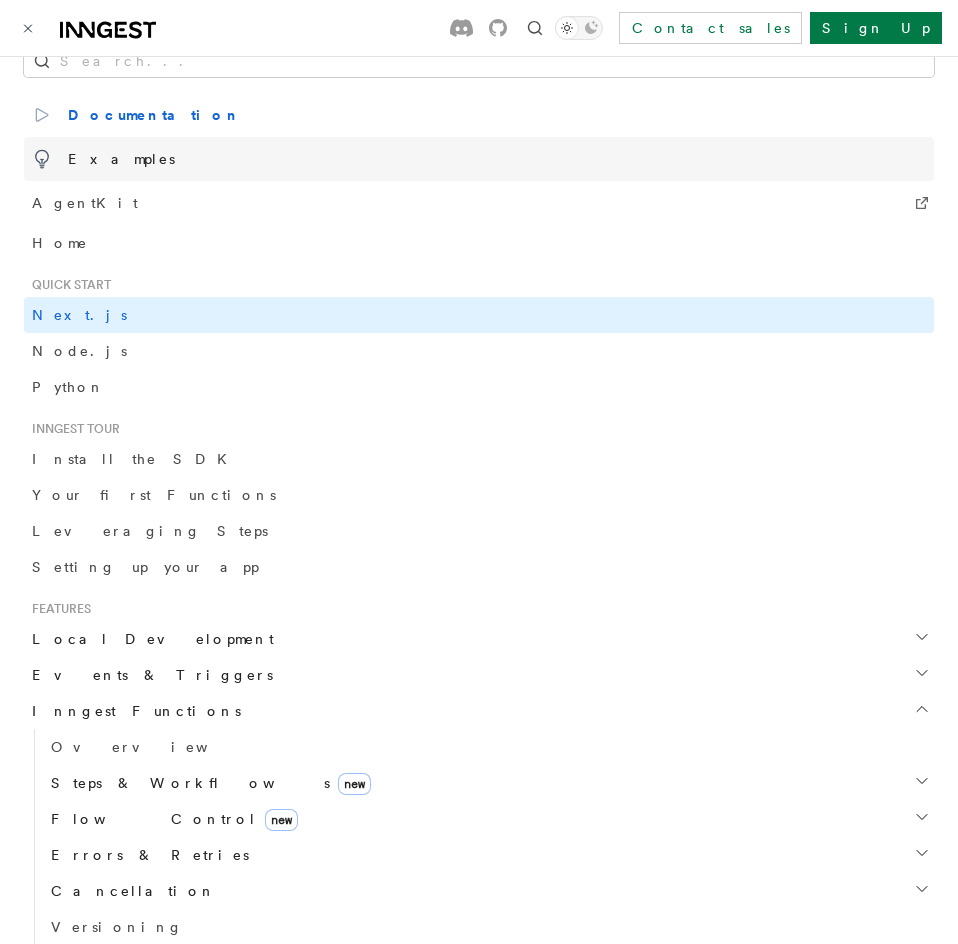 scroll, scrollTop: 0, scrollLeft: 0, axis: both 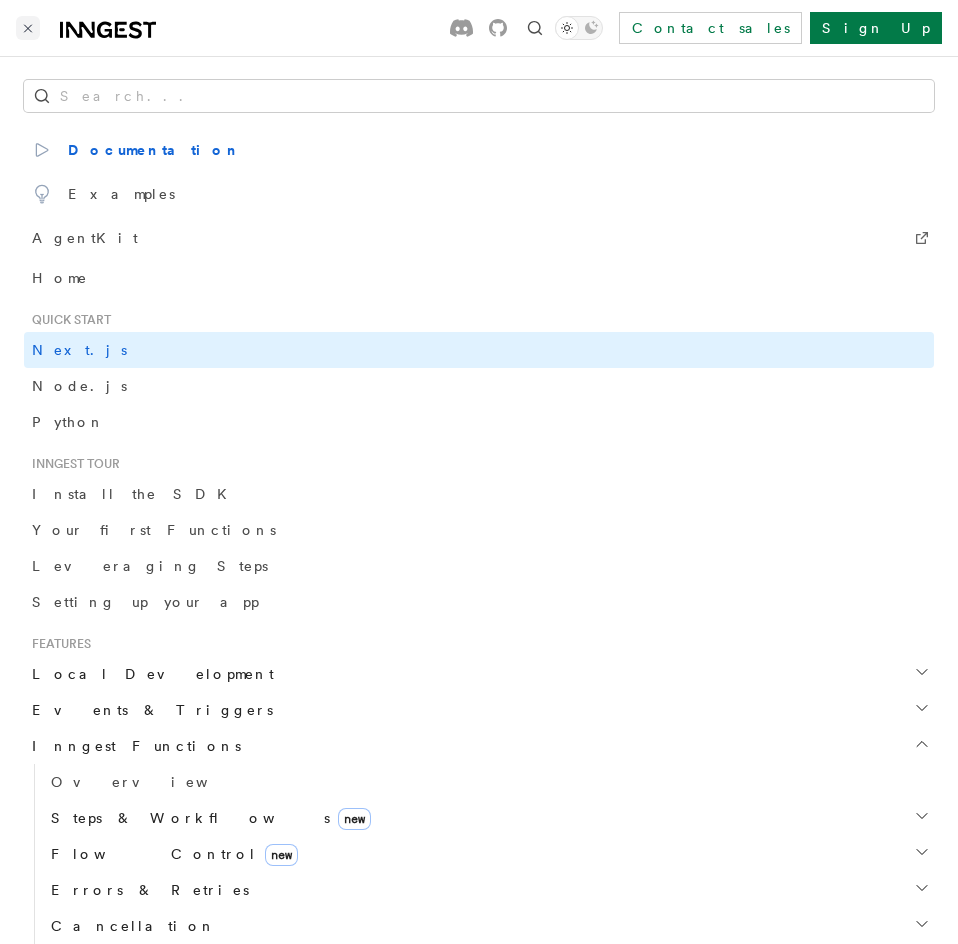 click 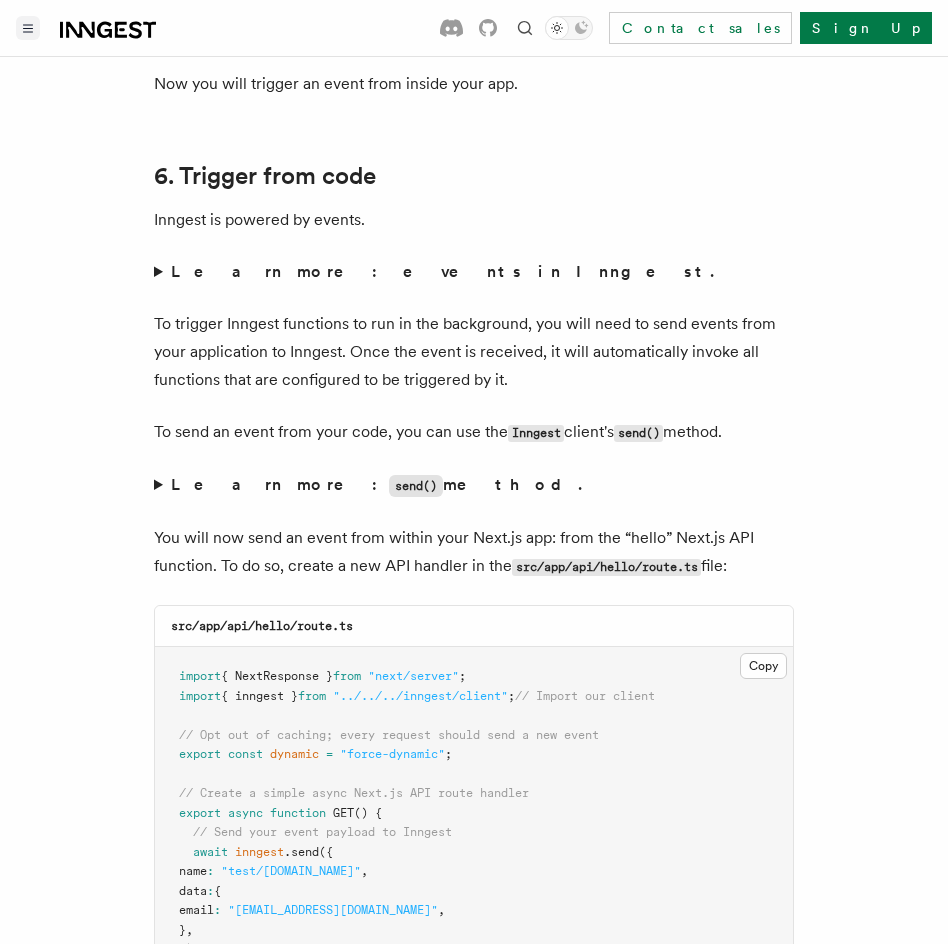 click at bounding box center [28, 28] 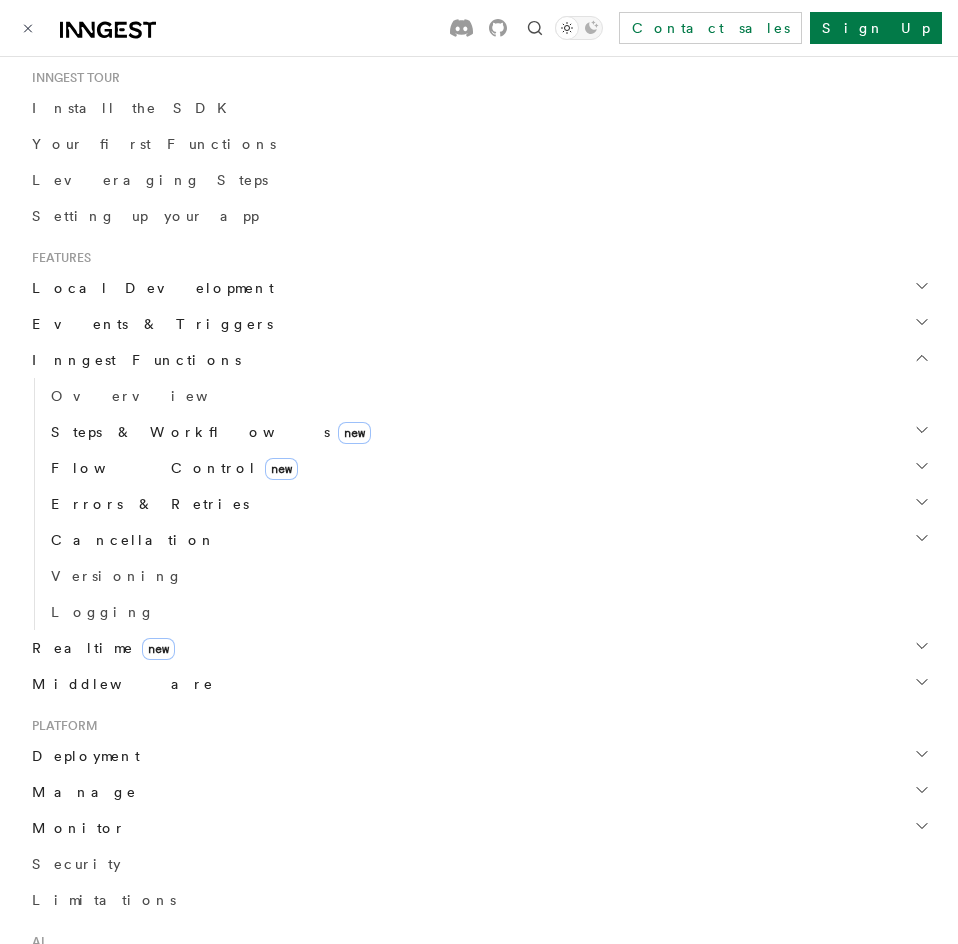 scroll, scrollTop: 400, scrollLeft: 0, axis: vertical 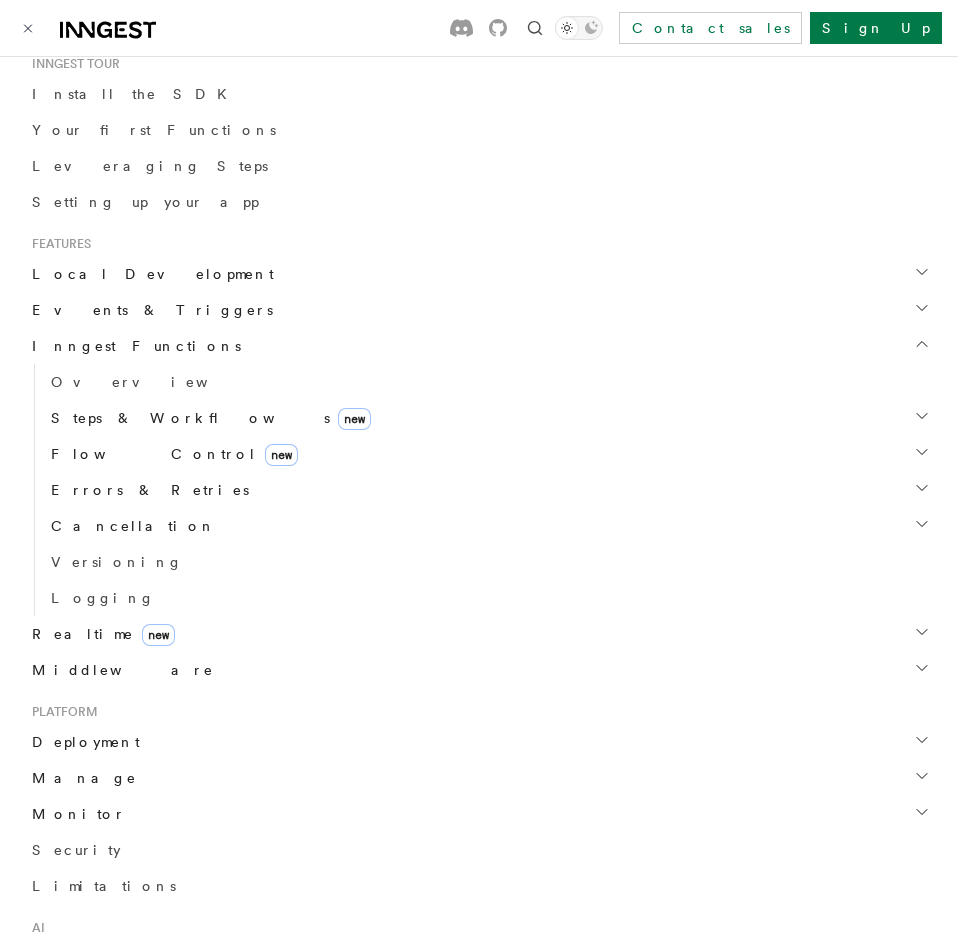 click on "Steps & Workflows new" at bounding box center (207, 418) 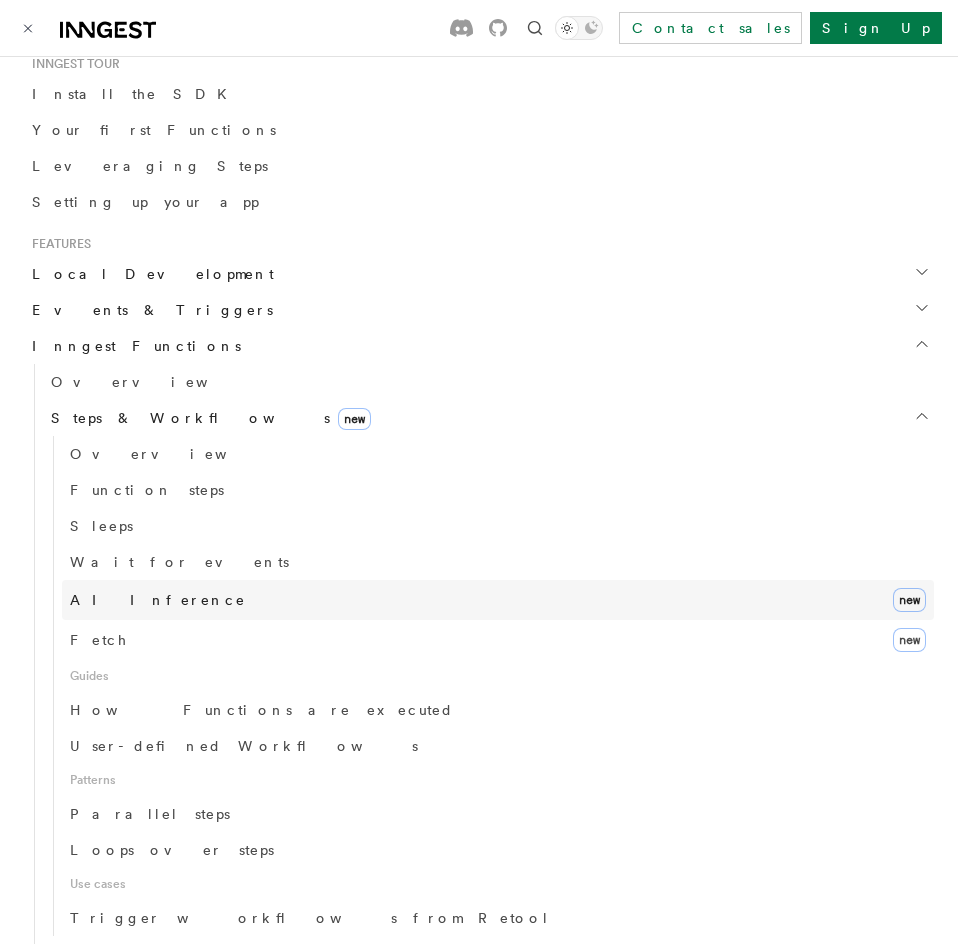 click on "AI Inference new" at bounding box center (498, 600) 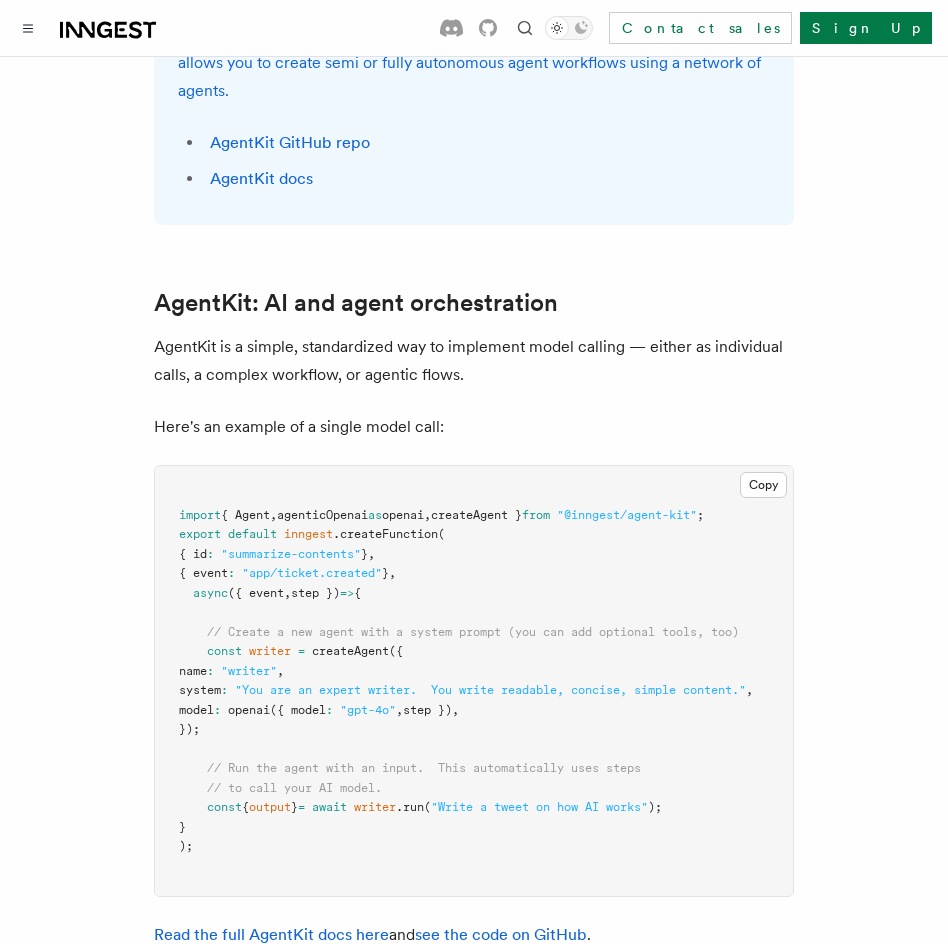 scroll, scrollTop: 1300, scrollLeft: 0, axis: vertical 